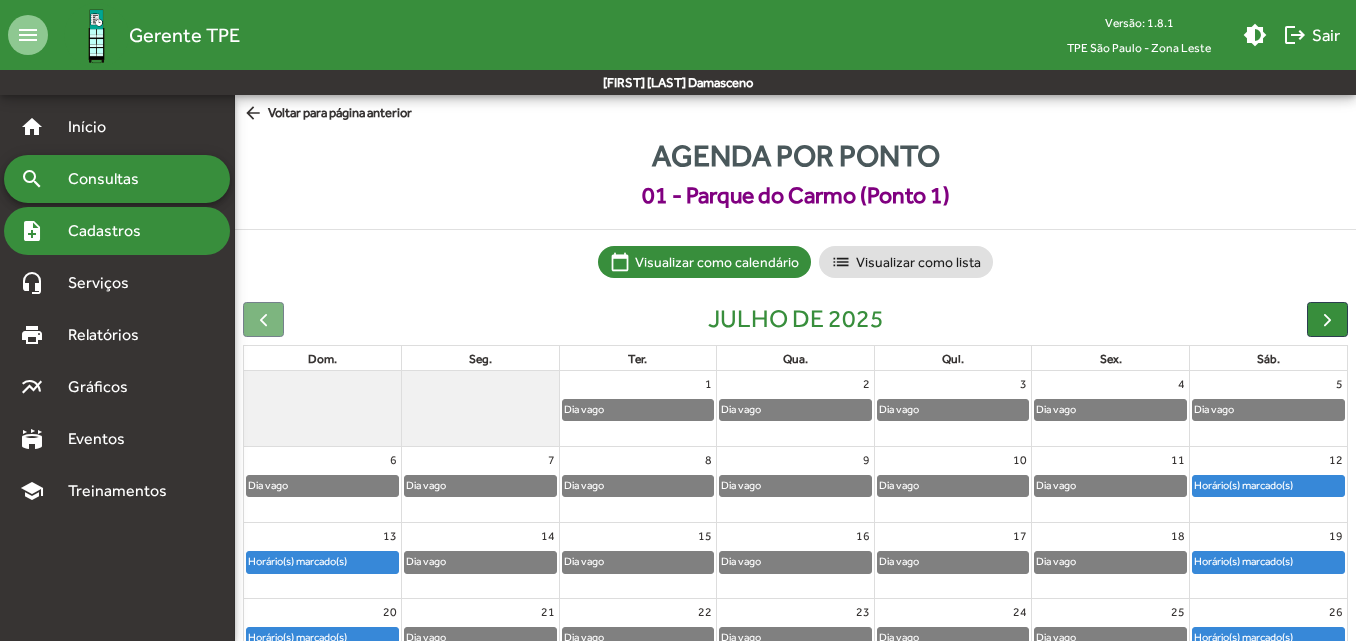 scroll, scrollTop: 187, scrollLeft: 0, axis: vertical 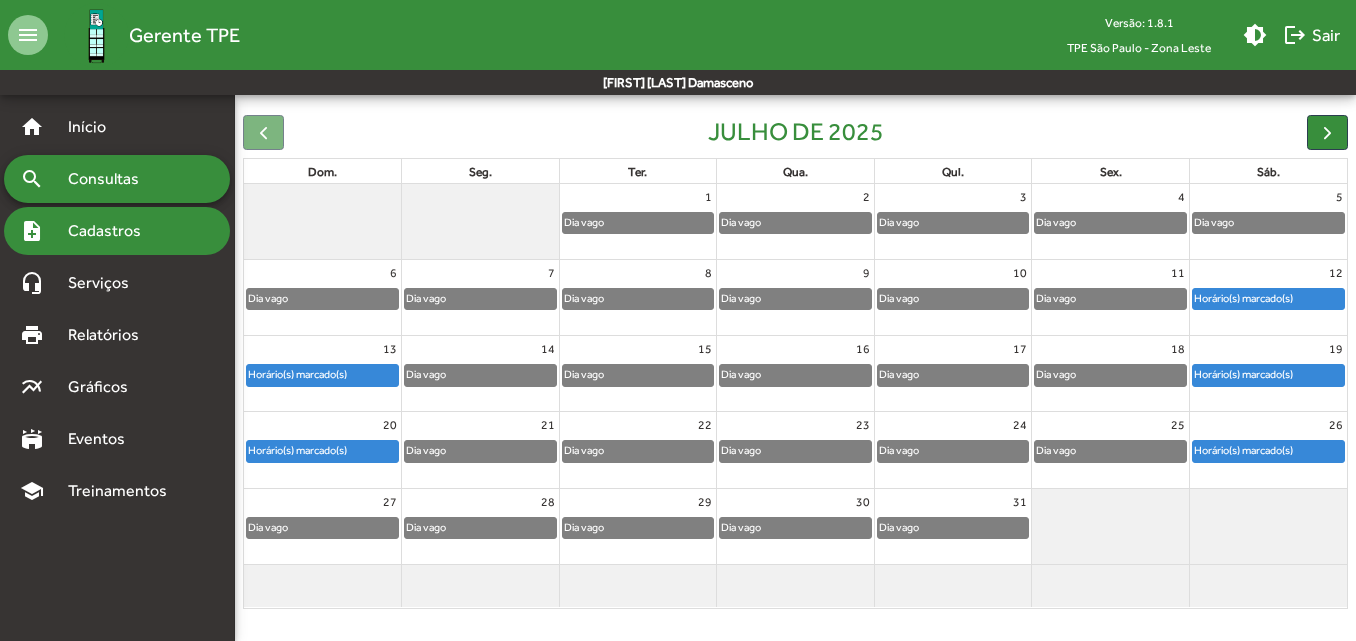 click on "note_add Cadastros" at bounding box center [117, 127] 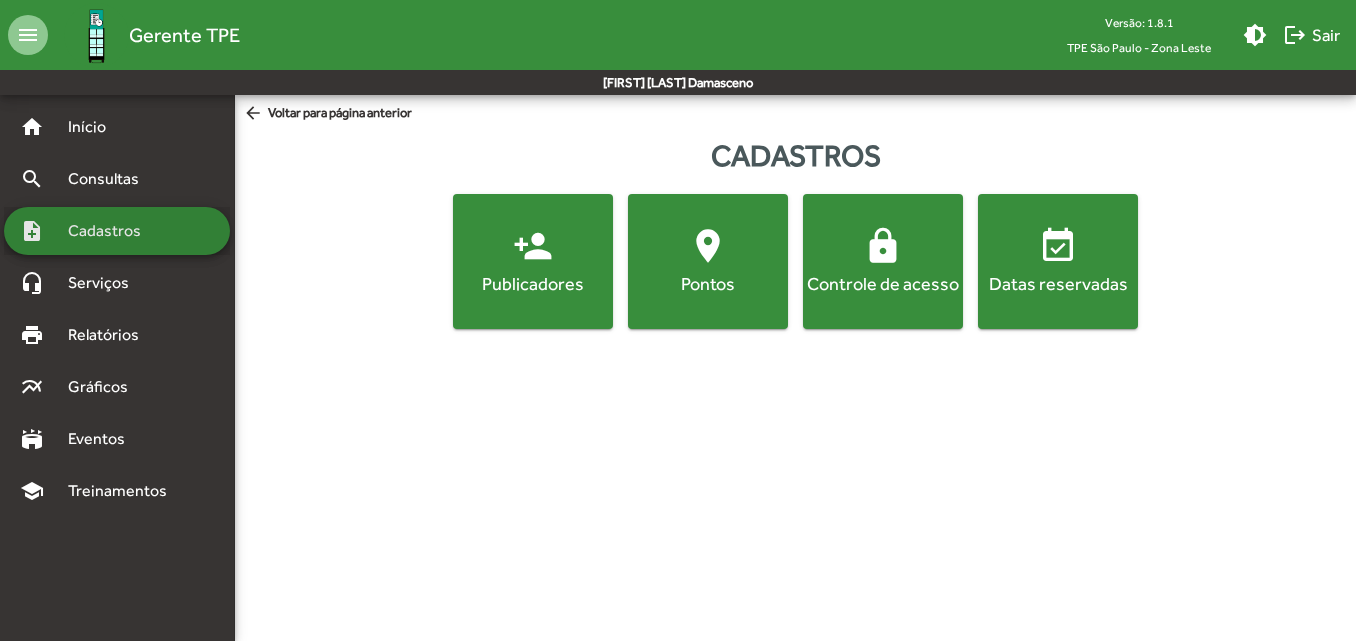 scroll, scrollTop: 0, scrollLeft: 0, axis: both 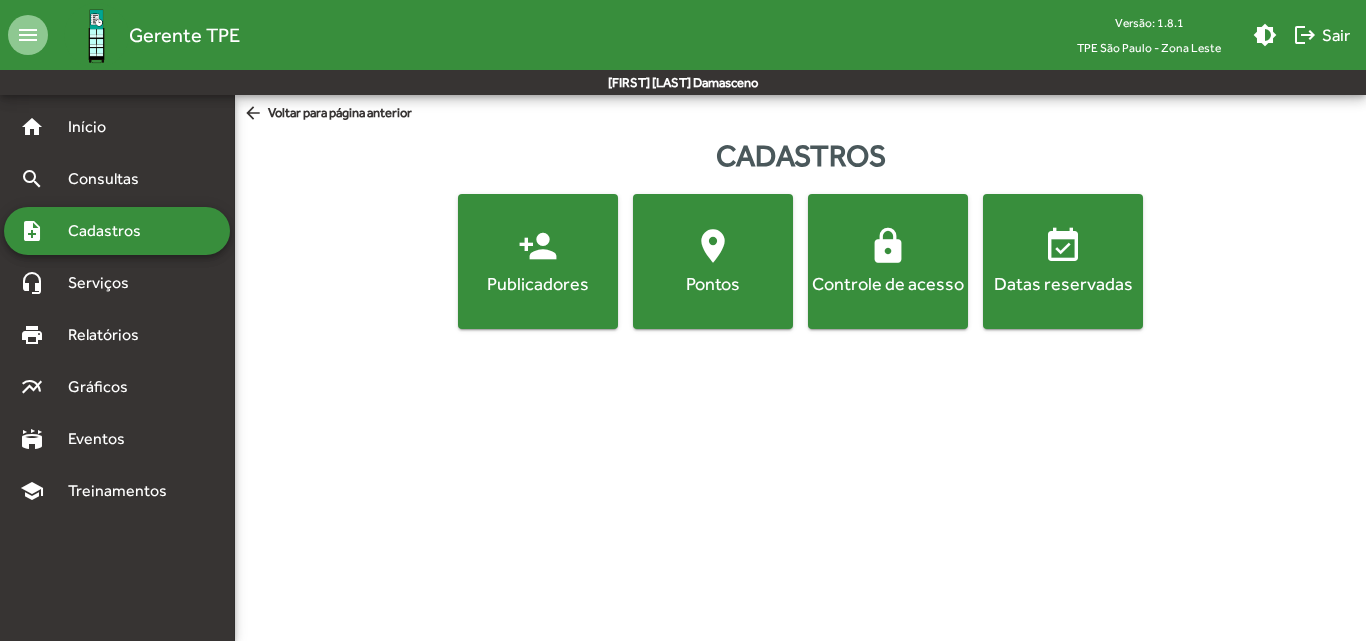 click on "location_on  Pontos" at bounding box center [713, 261] 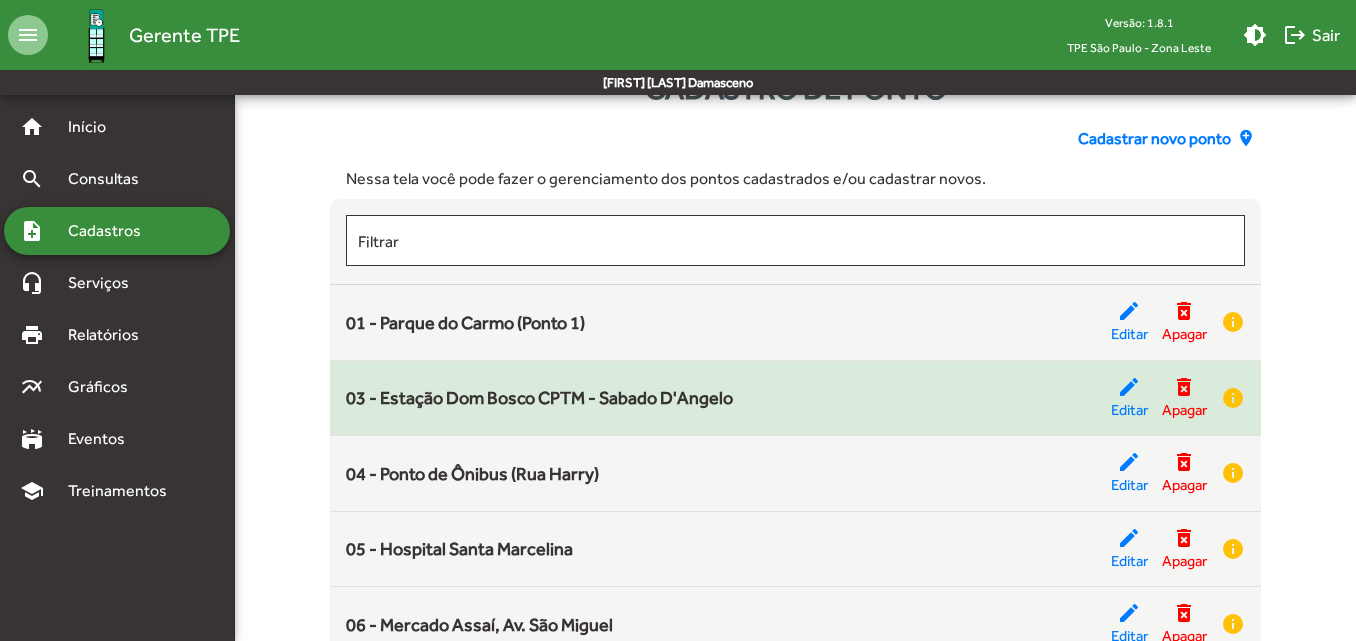 scroll, scrollTop: 100, scrollLeft: 0, axis: vertical 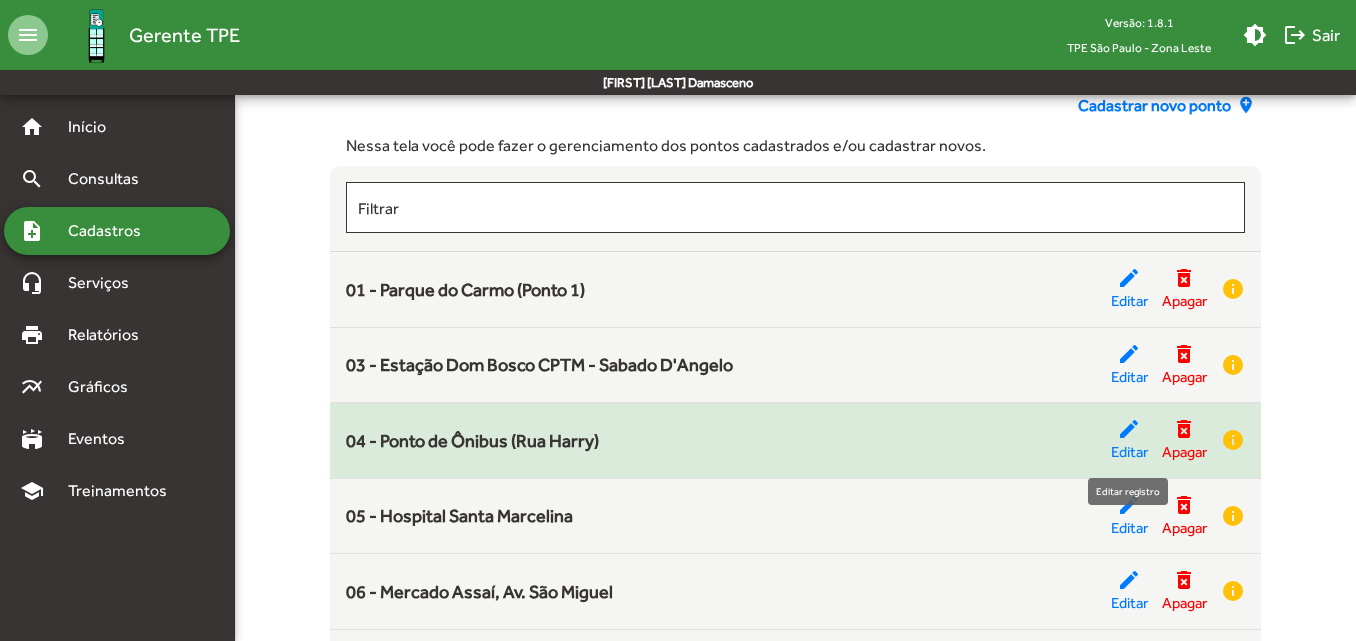 click on "Editar" at bounding box center (1129, 301) 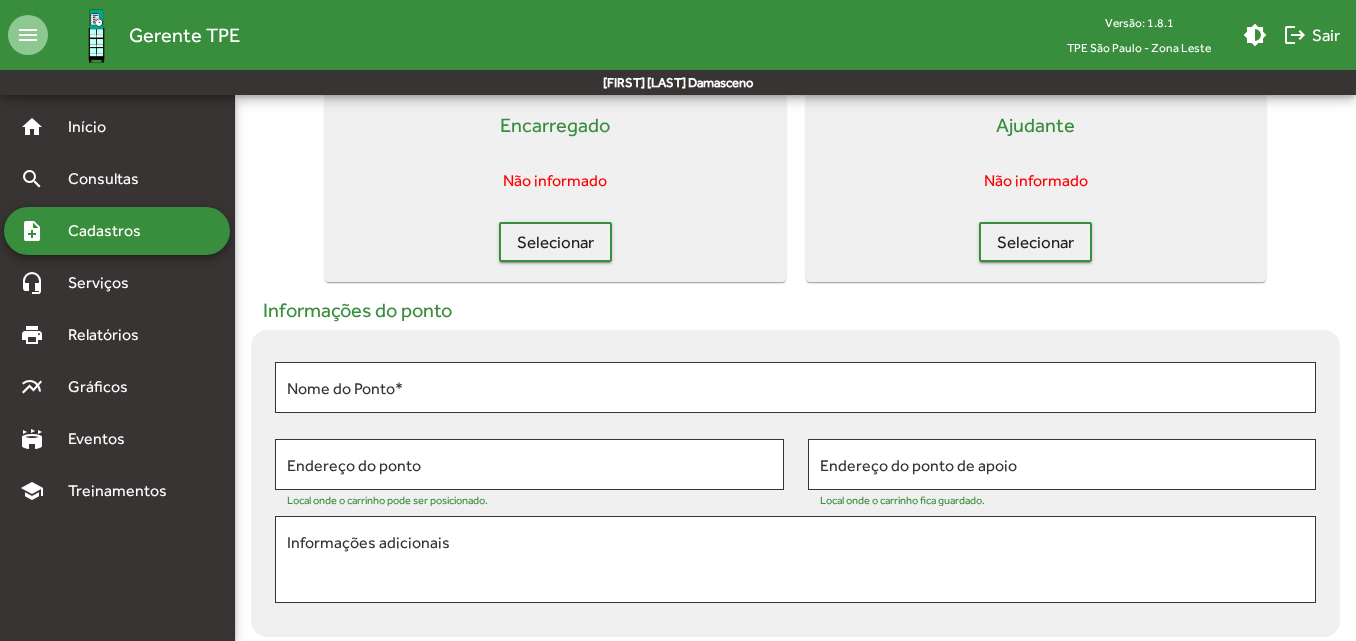 scroll, scrollTop: 0, scrollLeft: 0, axis: both 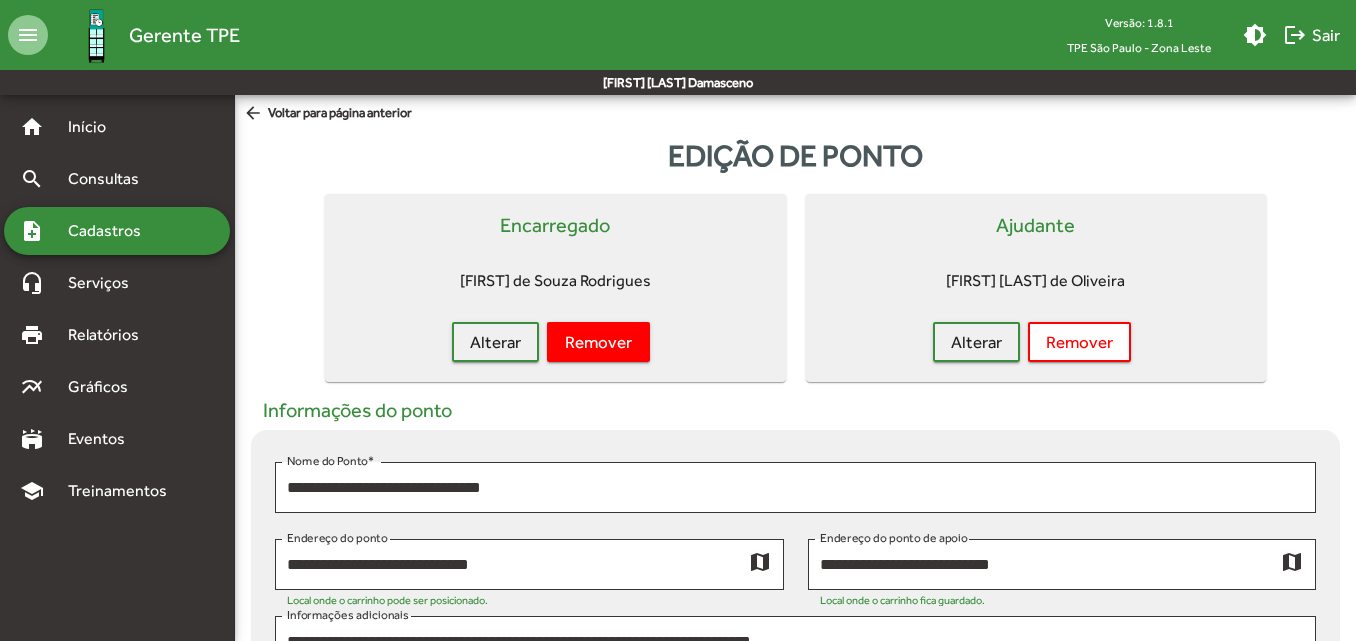 click on "Remover" at bounding box center [598, 342] 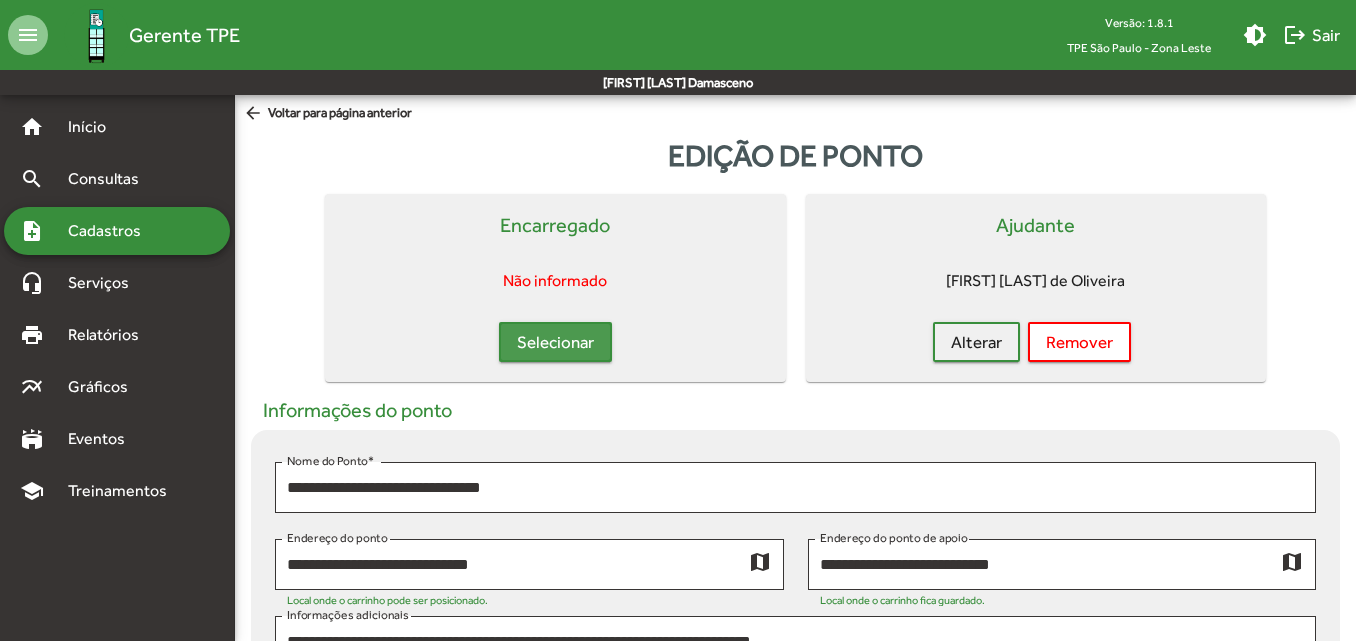click on "Selecionar" at bounding box center (555, 342) 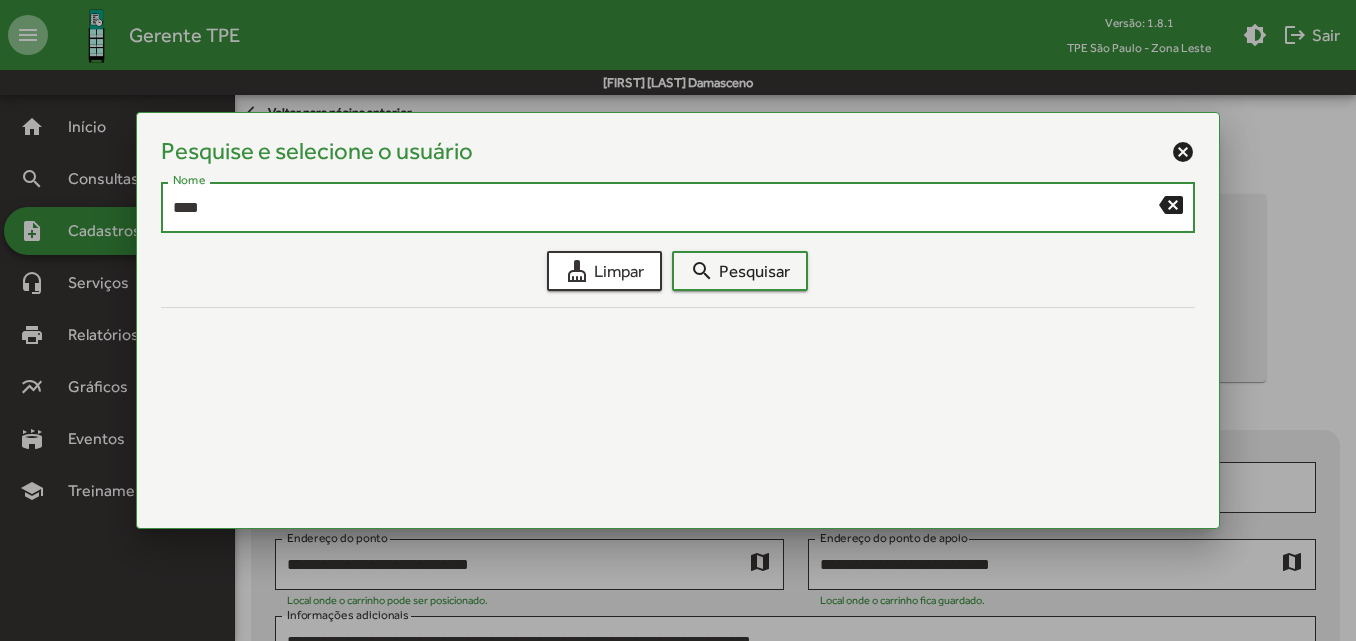 type on "***" 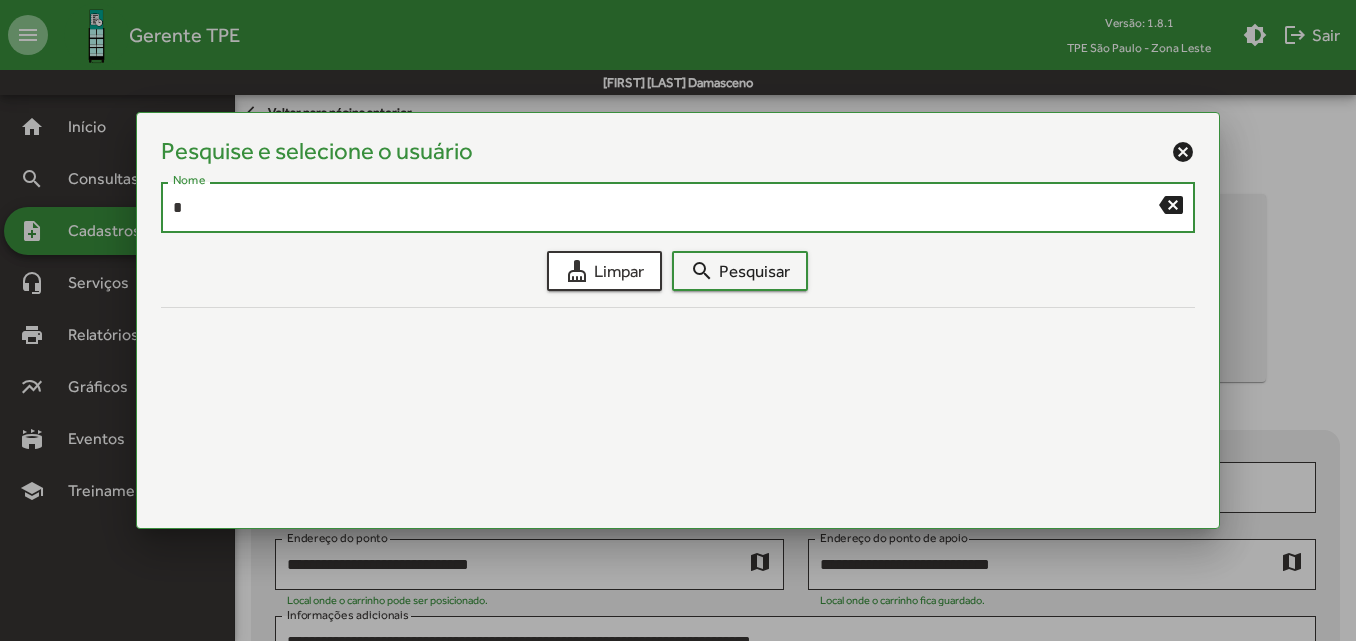 type 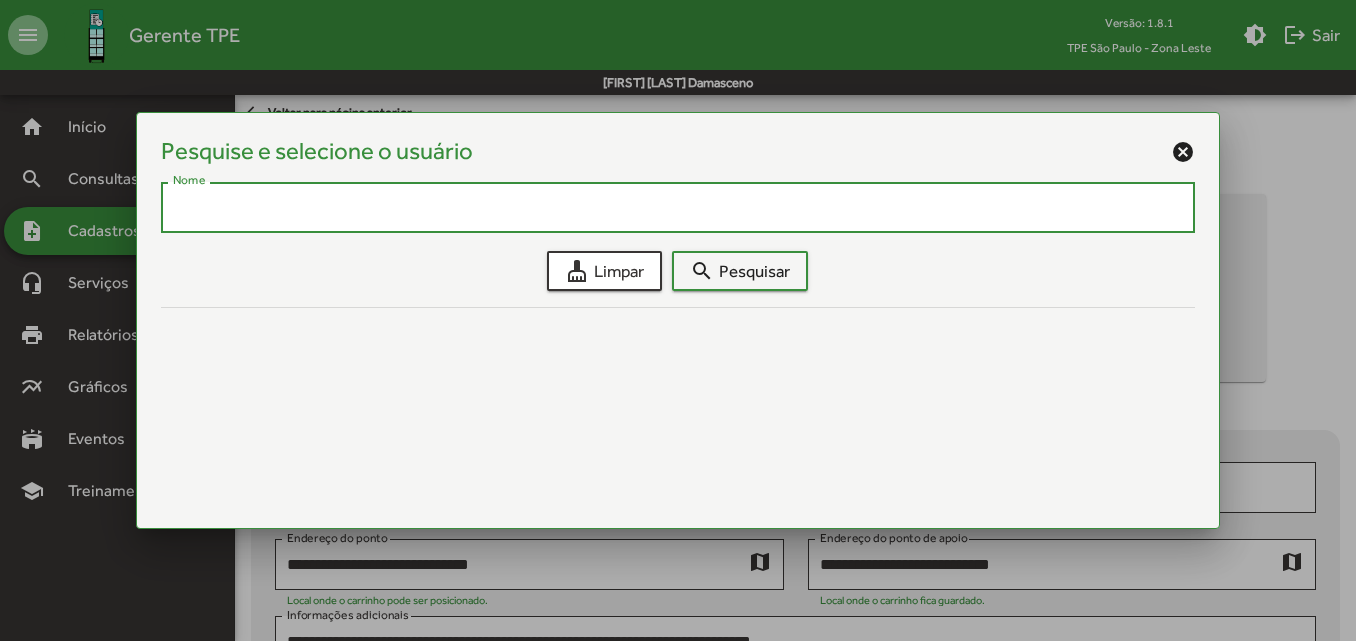 click on "Nome" at bounding box center [678, 205] 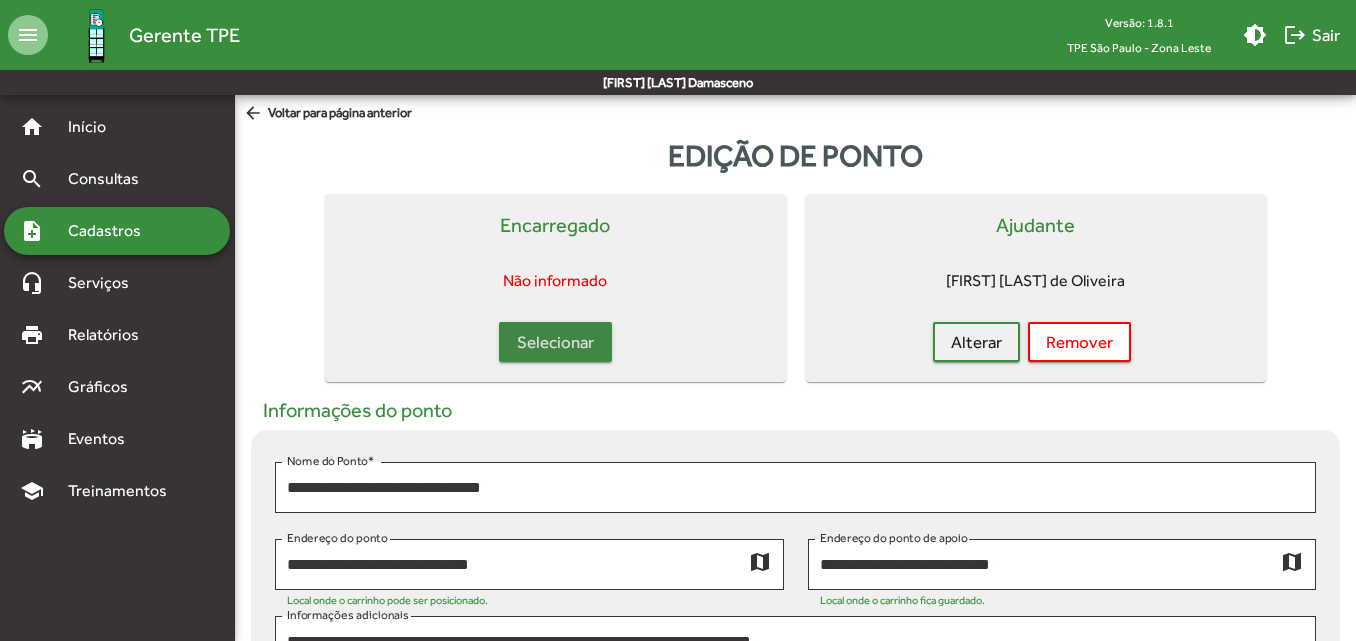 click on "Selecionar" at bounding box center (555, 342) 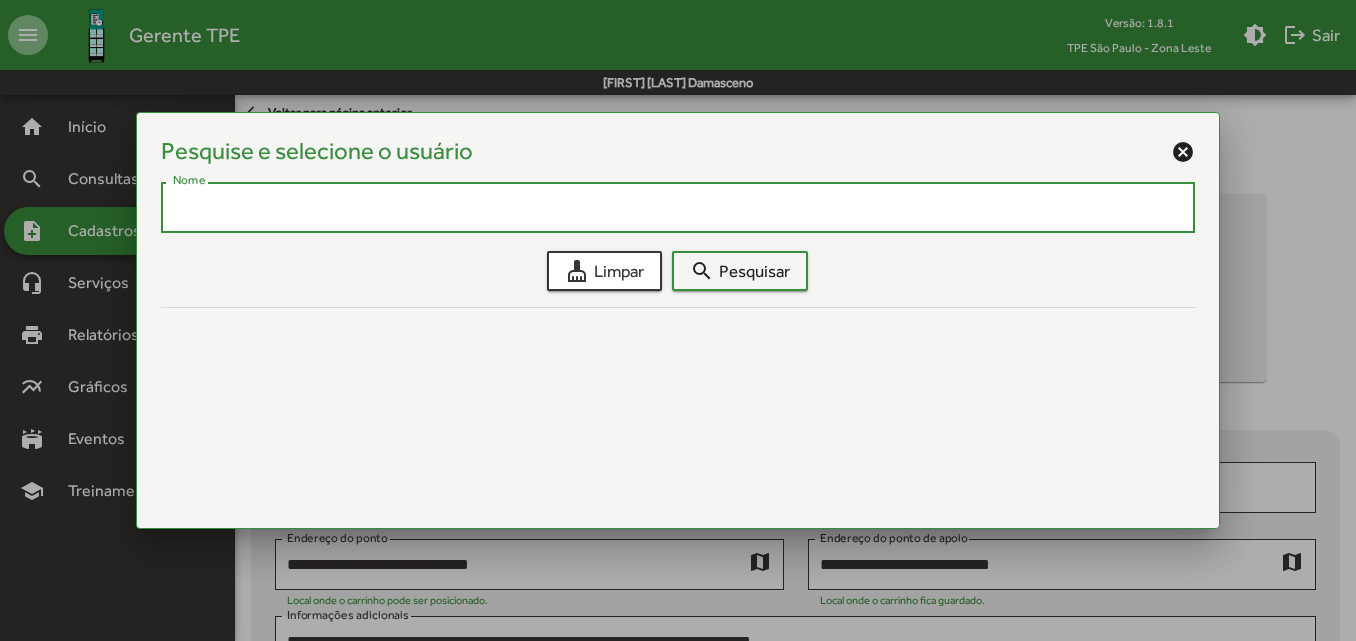click on "Nome" at bounding box center (678, 208) 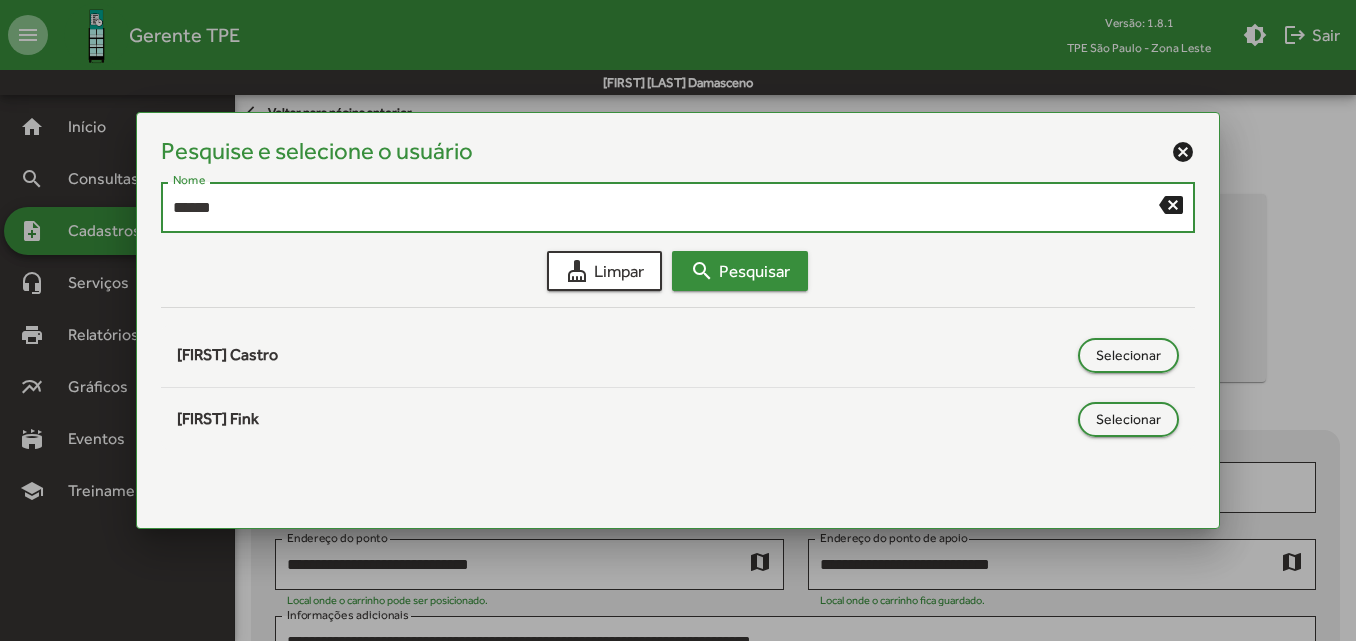 type on "******" 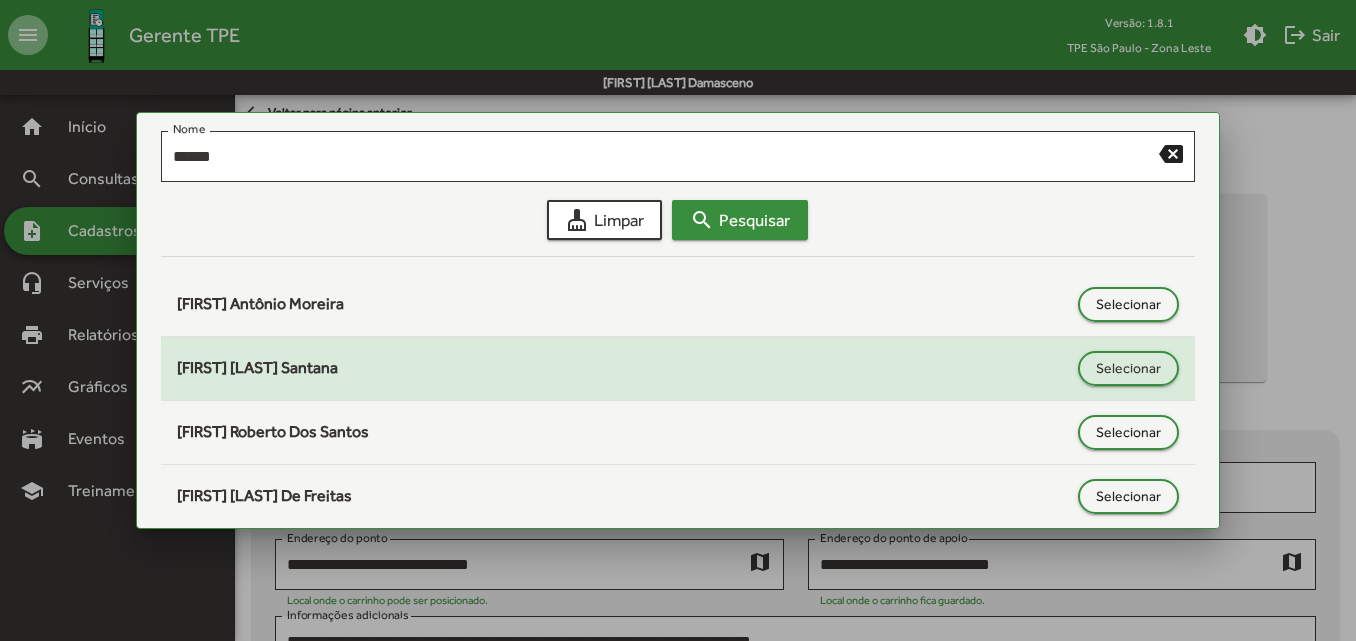 scroll, scrollTop: 75, scrollLeft: 0, axis: vertical 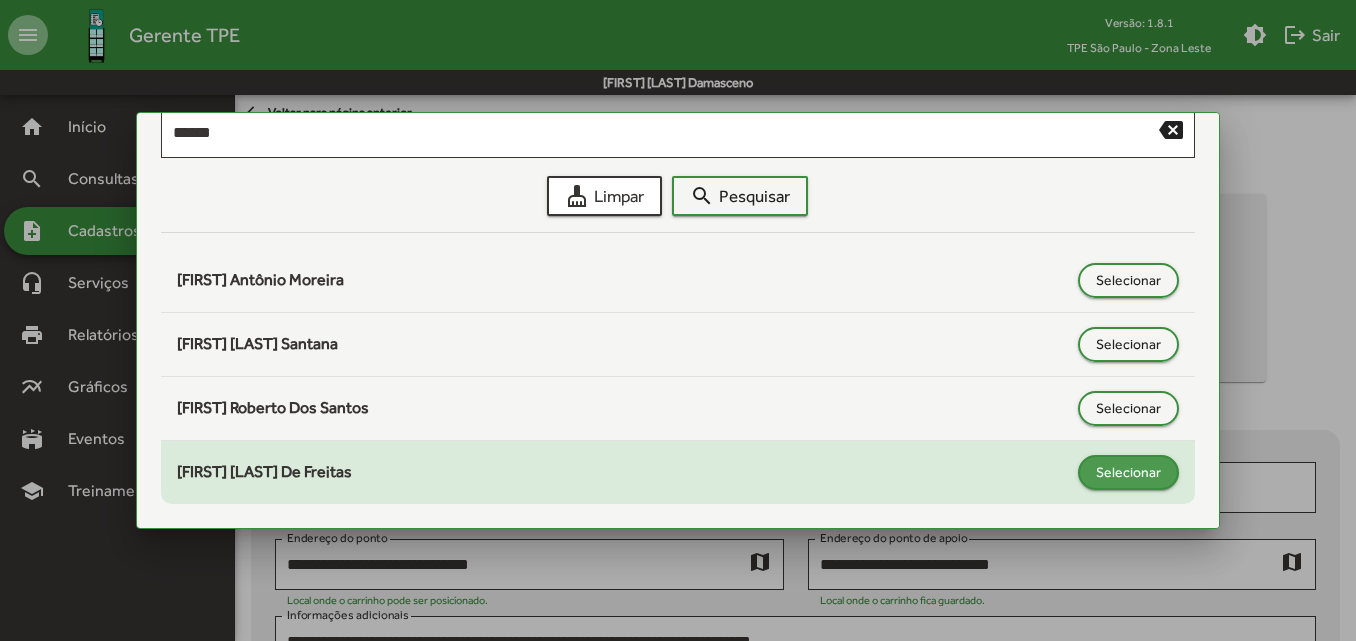 click on "Selecionar" at bounding box center [1128, 472] 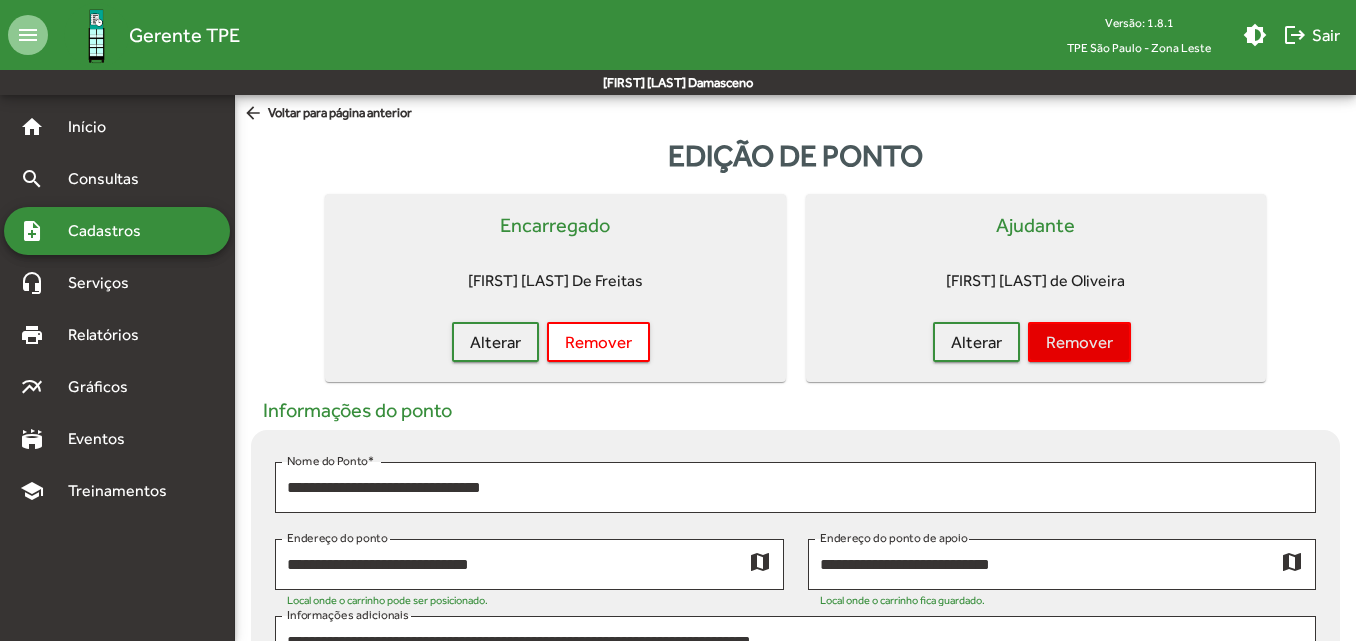 click on "Remover" at bounding box center (1079, 342) 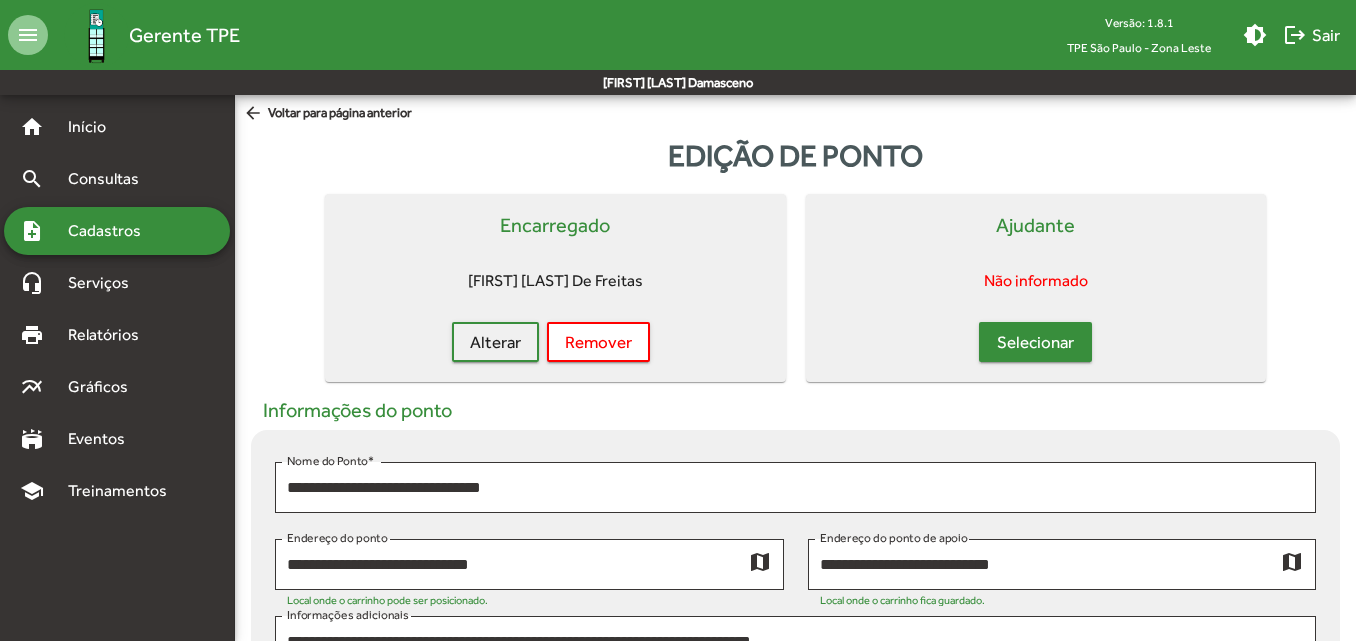 click on "Selecionar" at bounding box center [495, 342] 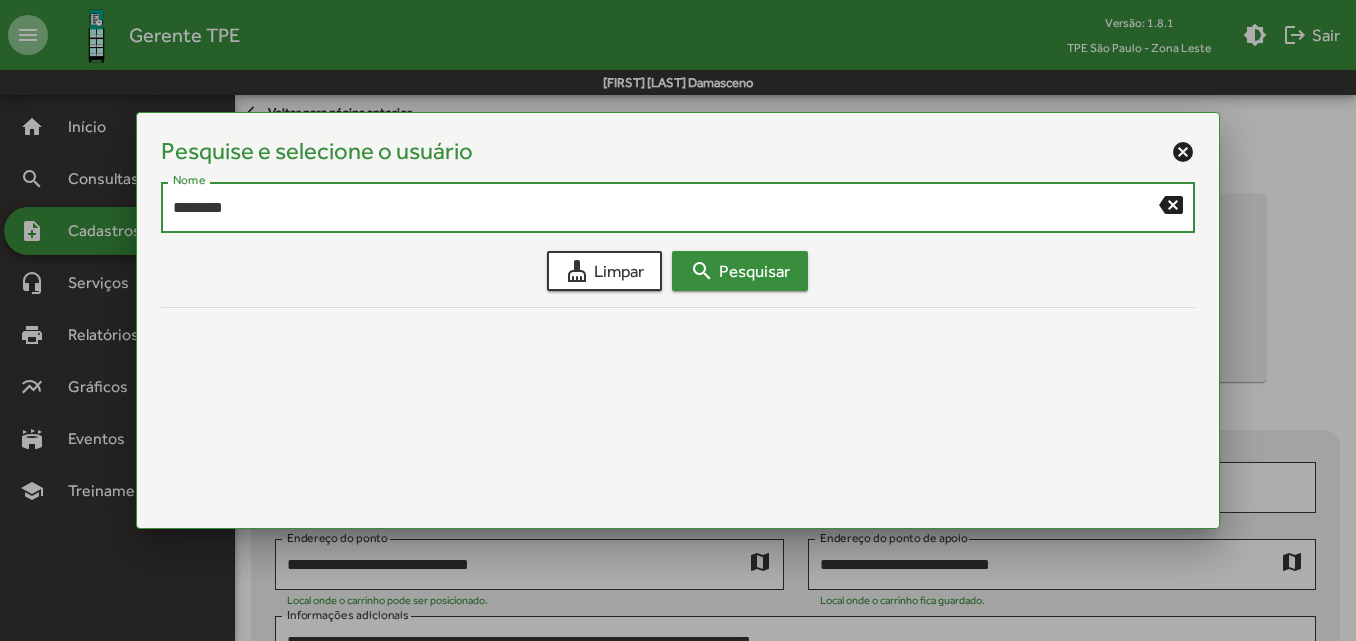 type on "********" 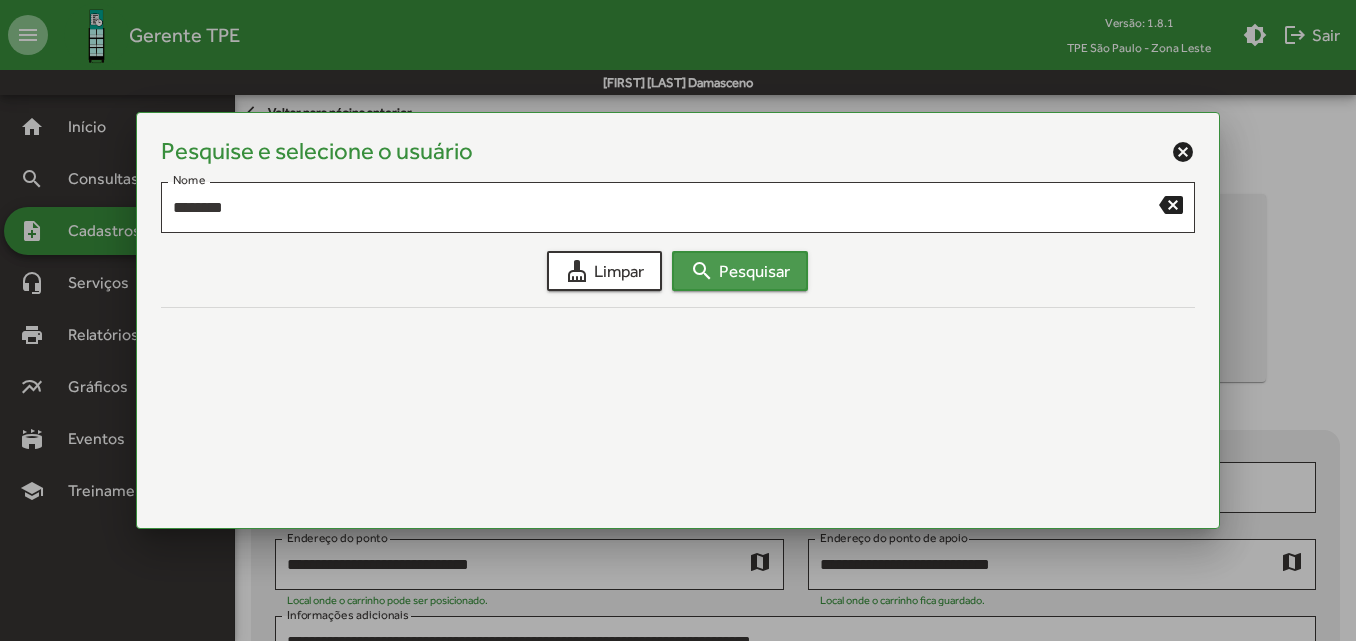 click on "search  Pesquisar" at bounding box center (740, 271) 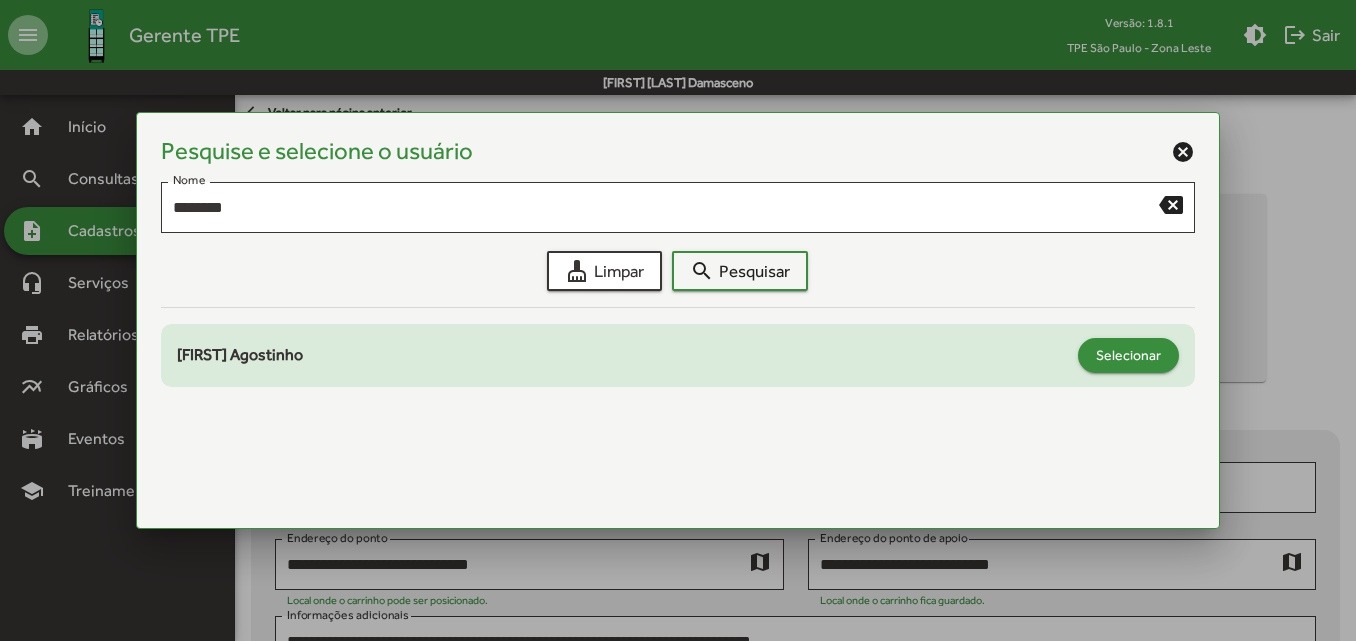 click on "Selecionar" at bounding box center [1128, 355] 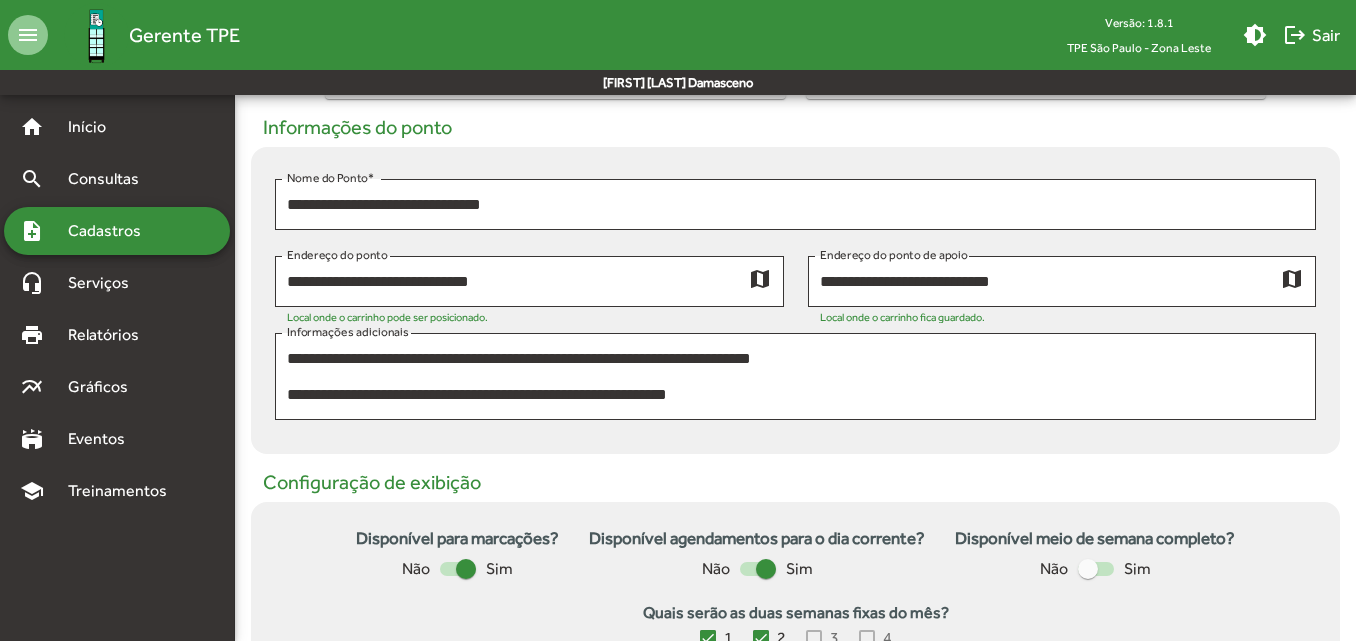 scroll, scrollTop: 300, scrollLeft: 0, axis: vertical 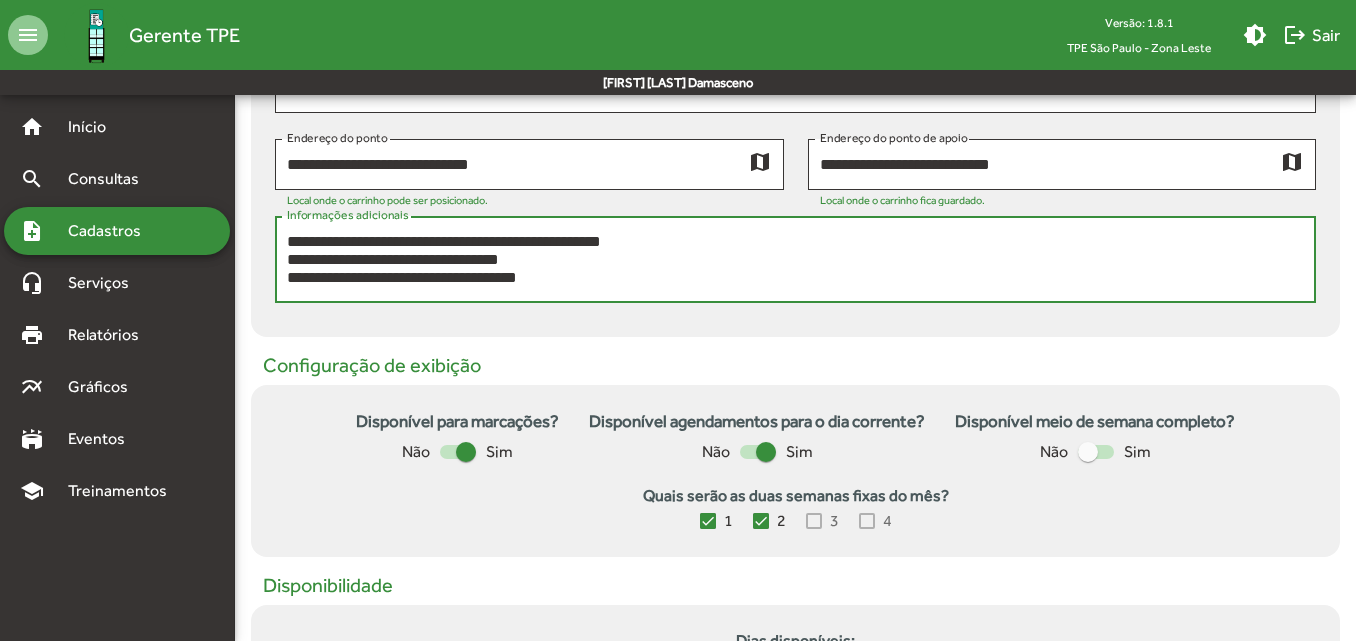 drag, startPoint x: 452, startPoint y: 274, endPoint x: 591, endPoint y: 284, distance: 139.35925 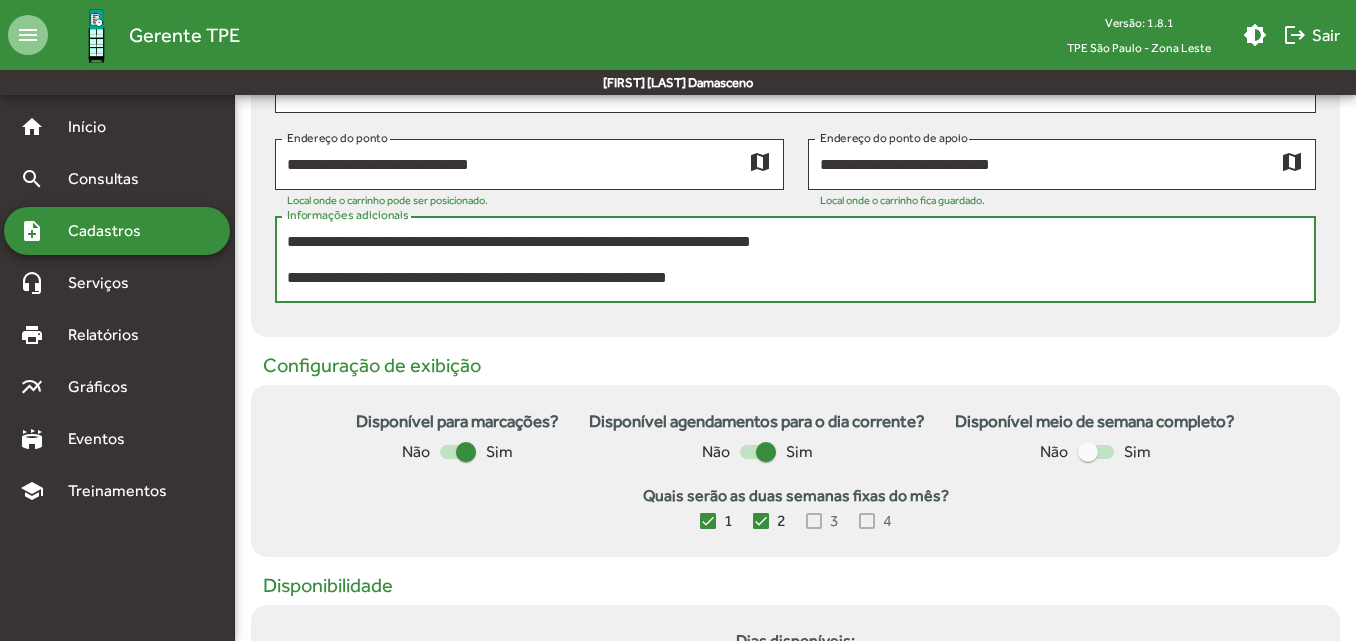 scroll, scrollTop: 54, scrollLeft: 0, axis: vertical 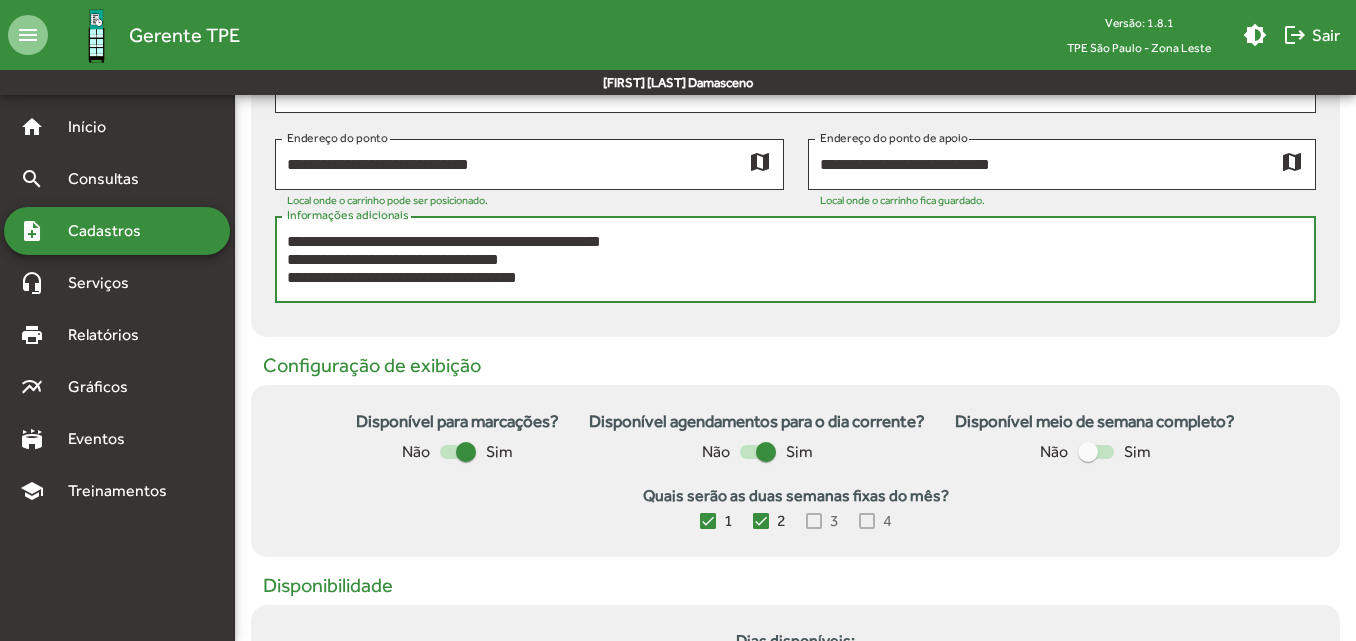 drag, startPoint x: 450, startPoint y: 277, endPoint x: 717, endPoint y: 308, distance: 268.7936 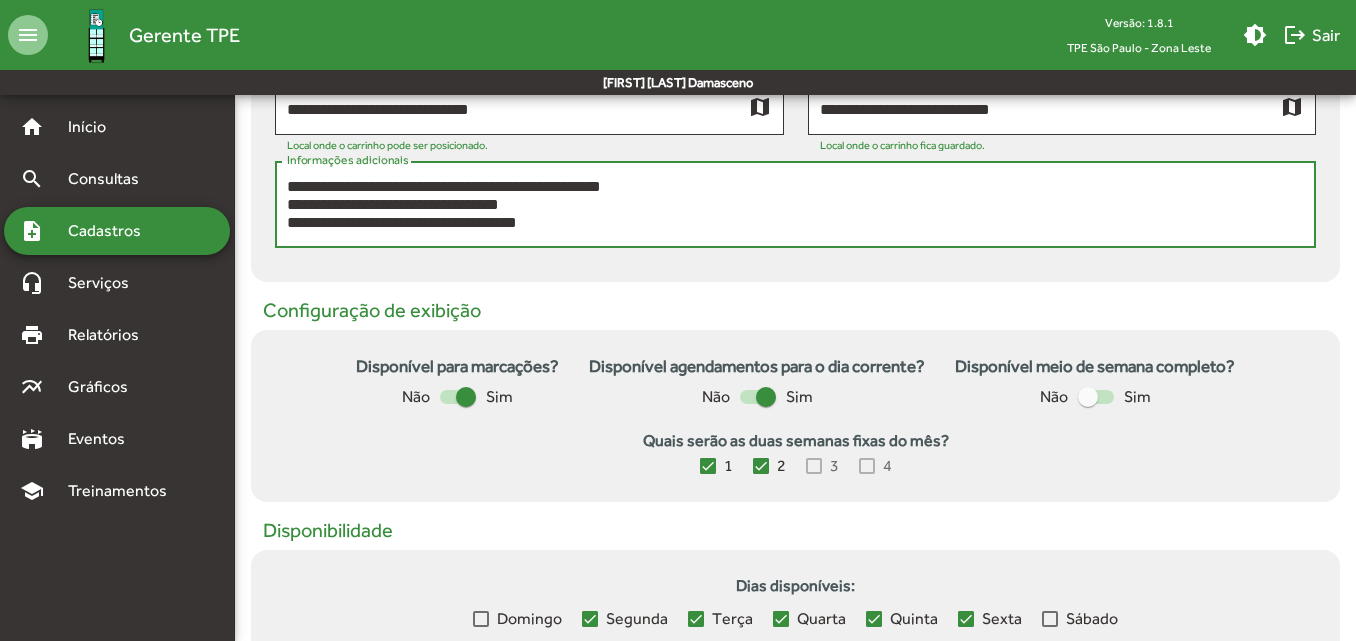 scroll, scrollTop: 400, scrollLeft: 0, axis: vertical 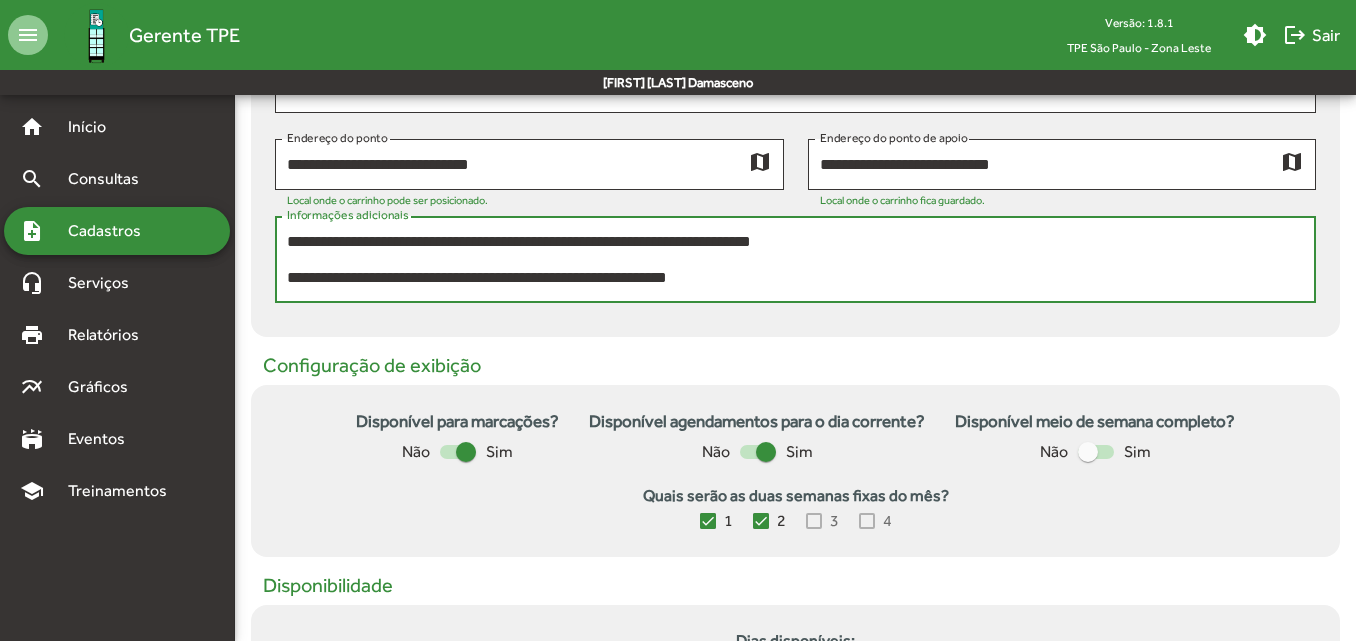 click on "**********" at bounding box center [795, 260] 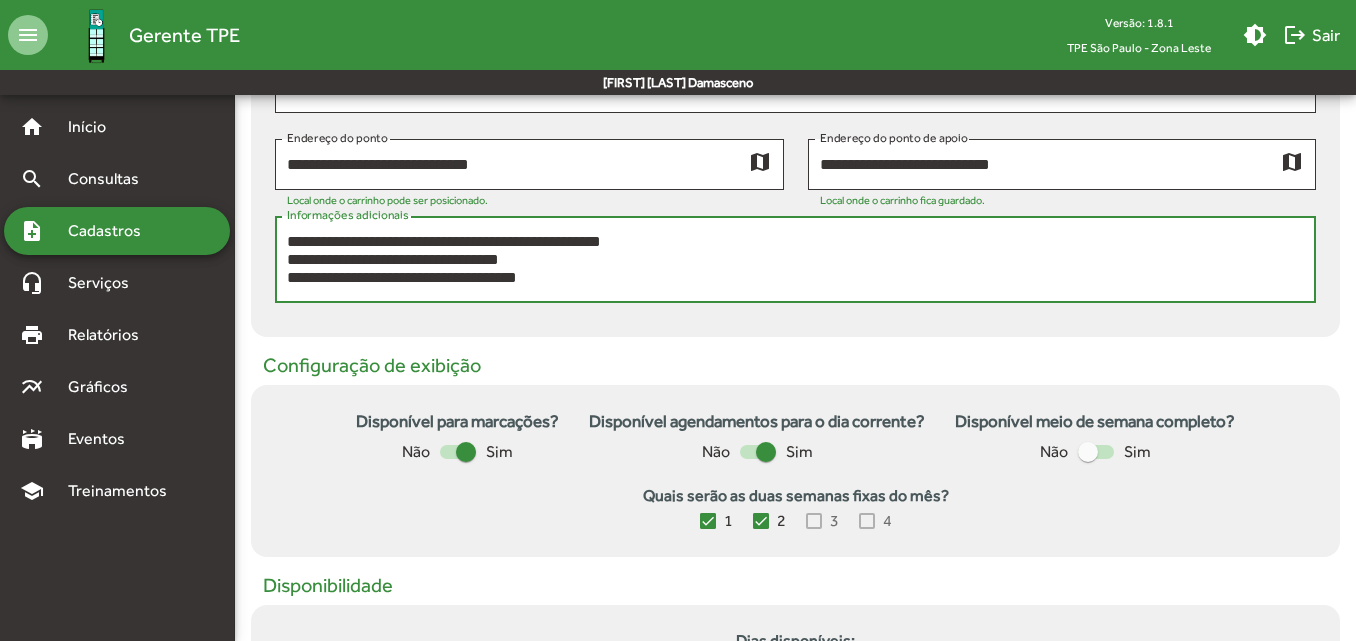 drag, startPoint x: 751, startPoint y: 278, endPoint x: 680, endPoint y: 269, distance: 71.568146 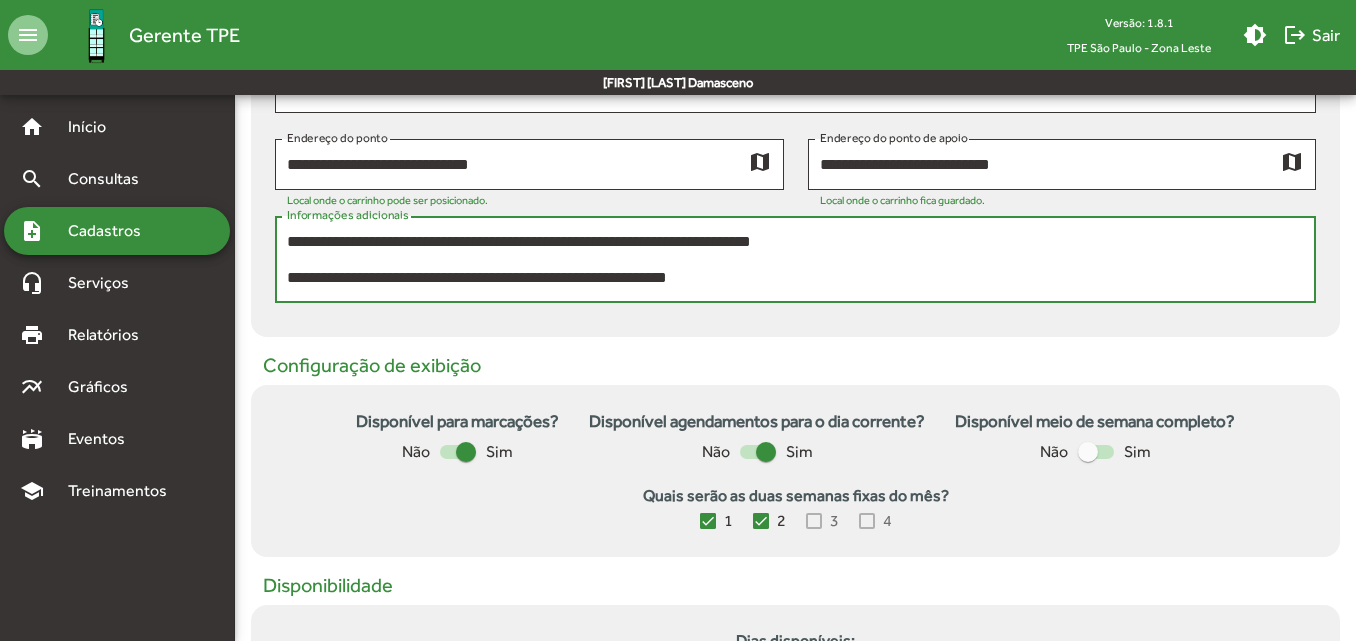 click on "**********" at bounding box center (795, 260) 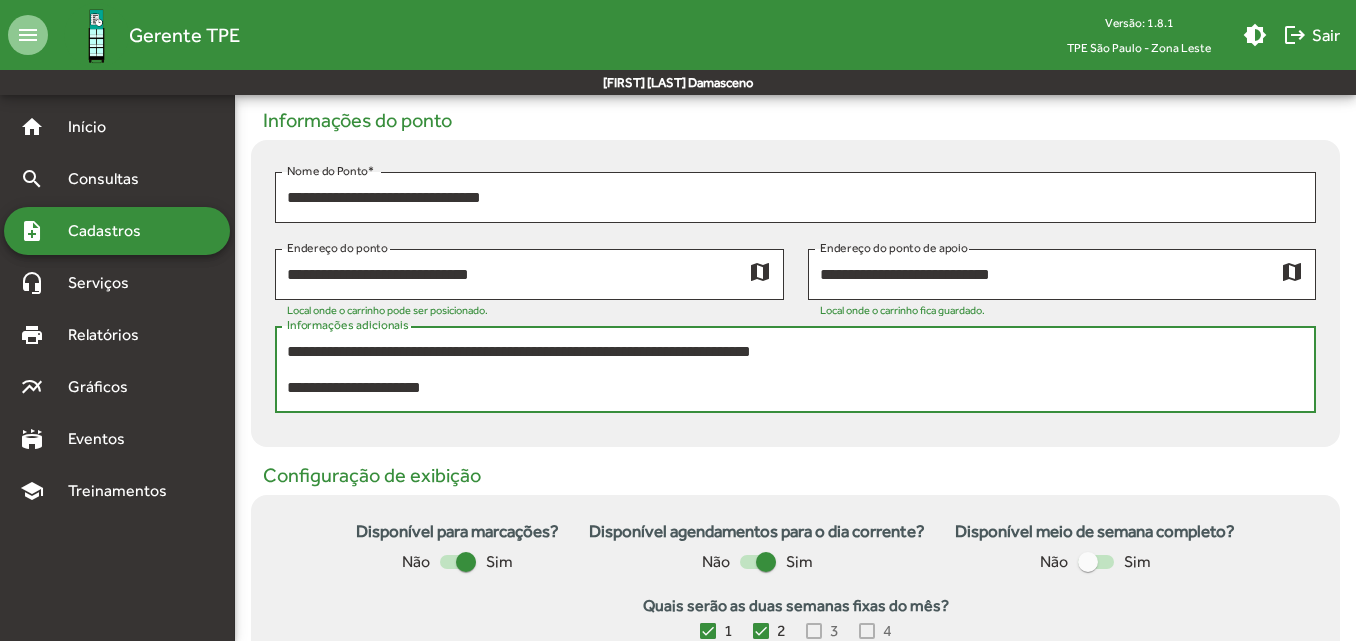 scroll, scrollTop: 300, scrollLeft: 0, axis: vertical 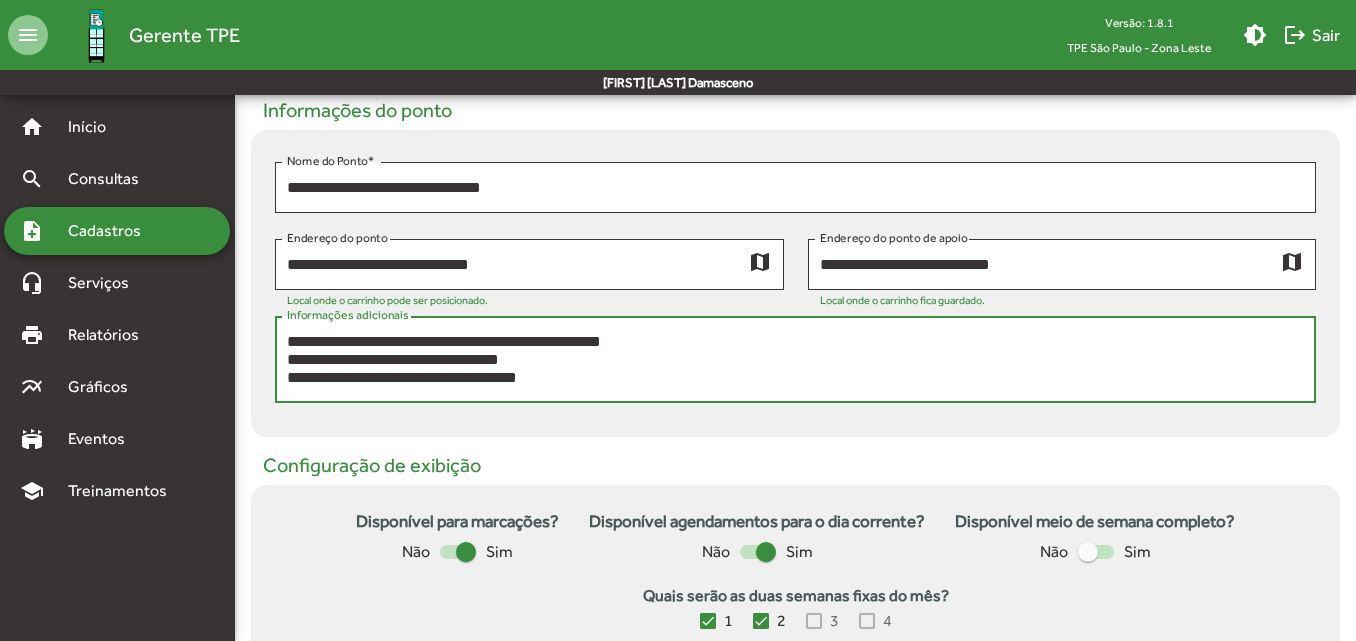 drag, startPoint x: 365, startPoint y: 344, endPoint x: 567, endPoint y: 377, distance: 204.6778 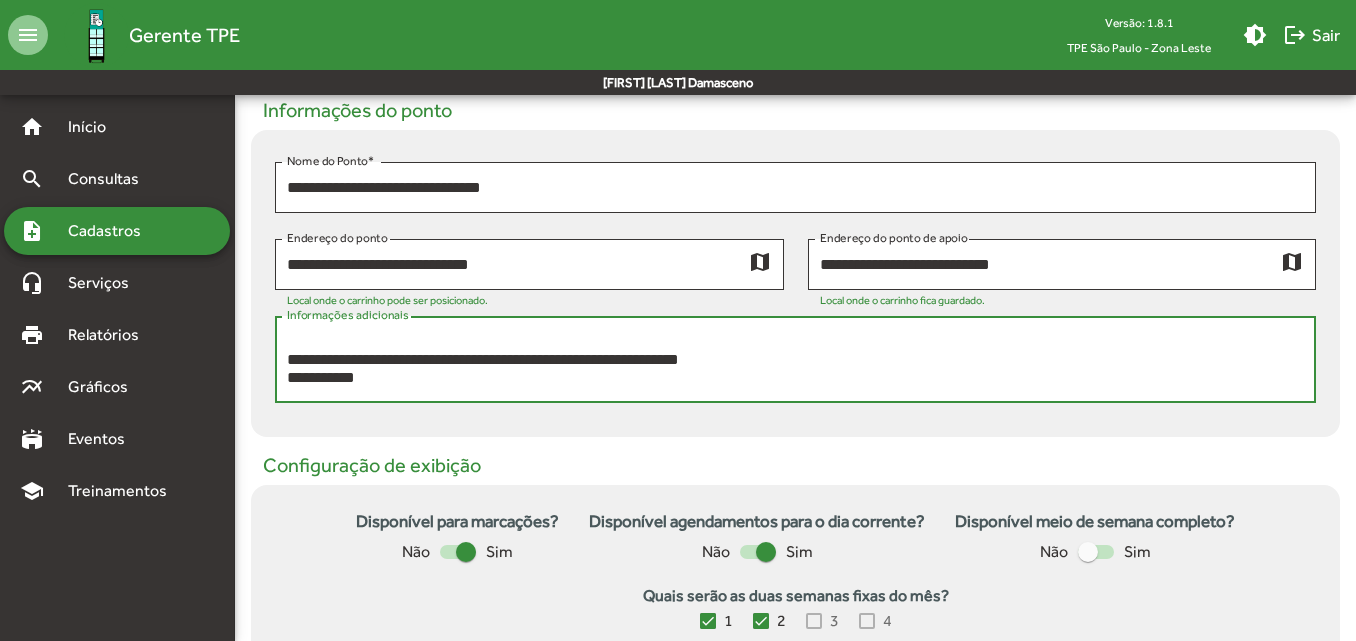 scroll, scrollTop: 18, scrollLeft: 0, axis: vertical 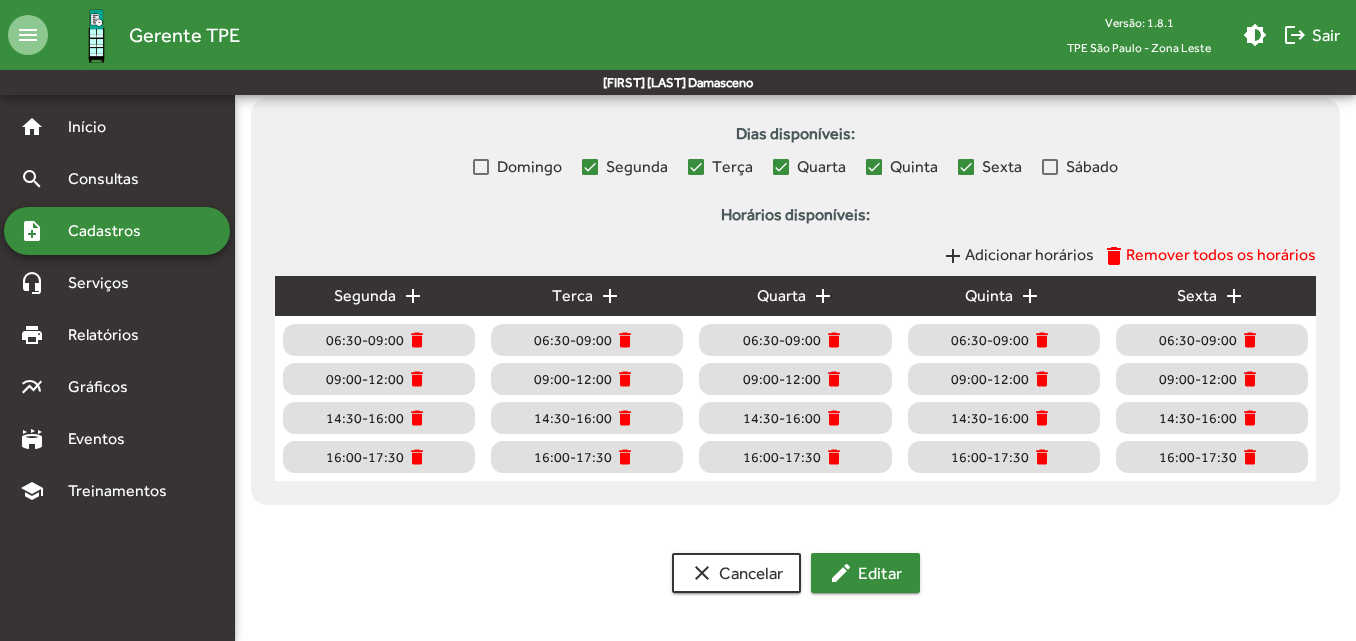 type on "**********" 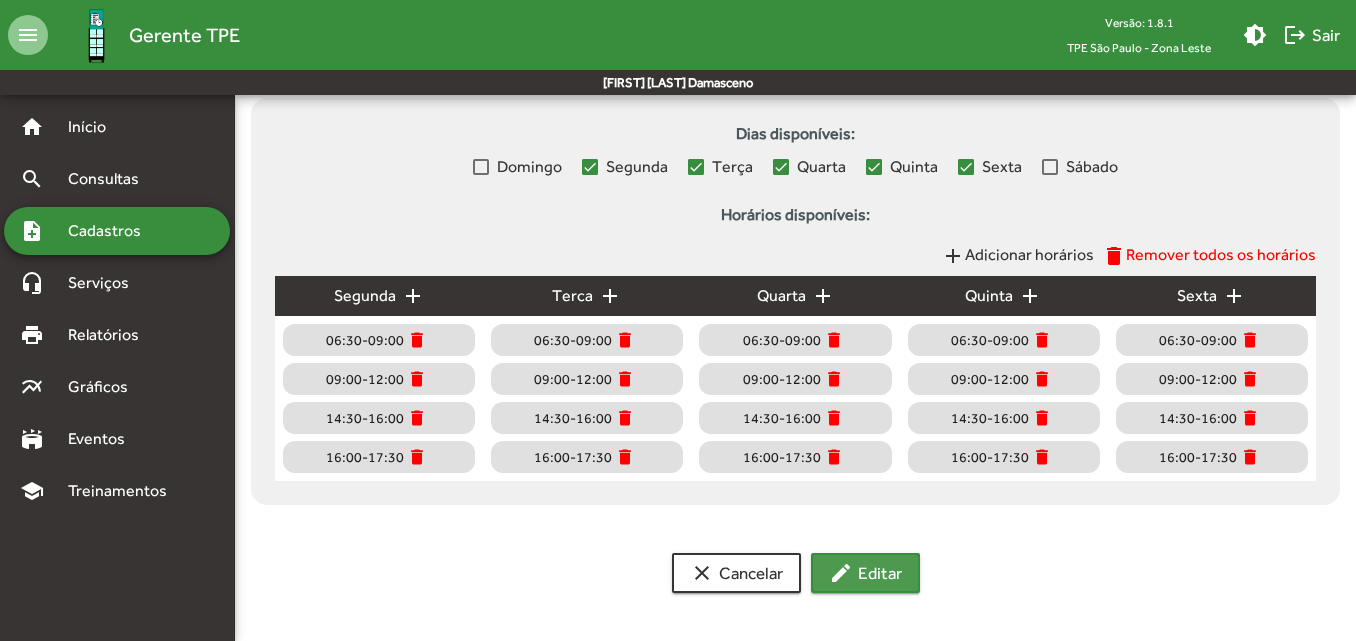 click on "edit  Editar" at bounding box center (865, 573) 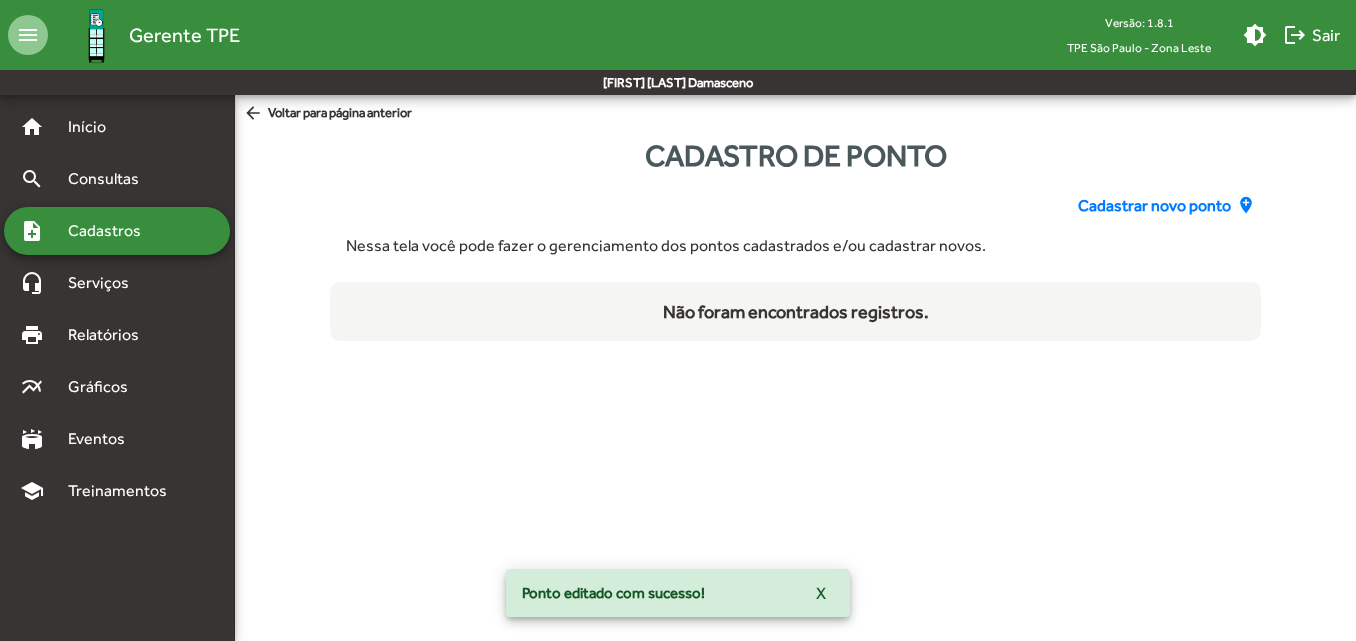 scroll, scrollTop: 0, scrollLeft: 0, axis: both 